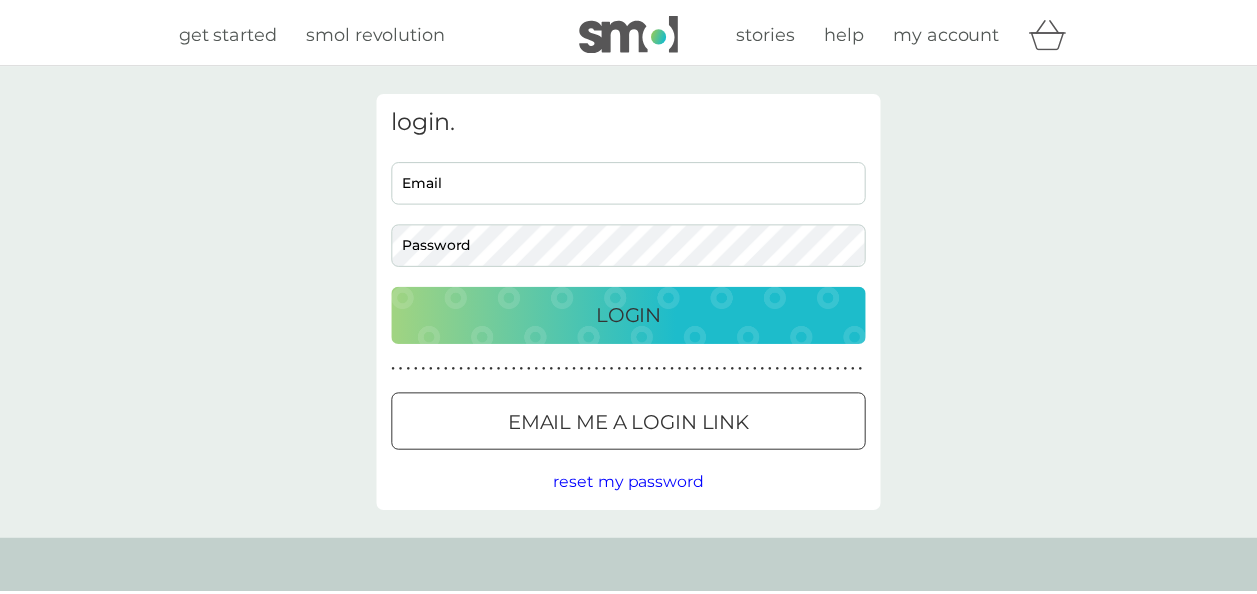 scroll, scrollTop: 0, scrollLeft: 0, axis: both 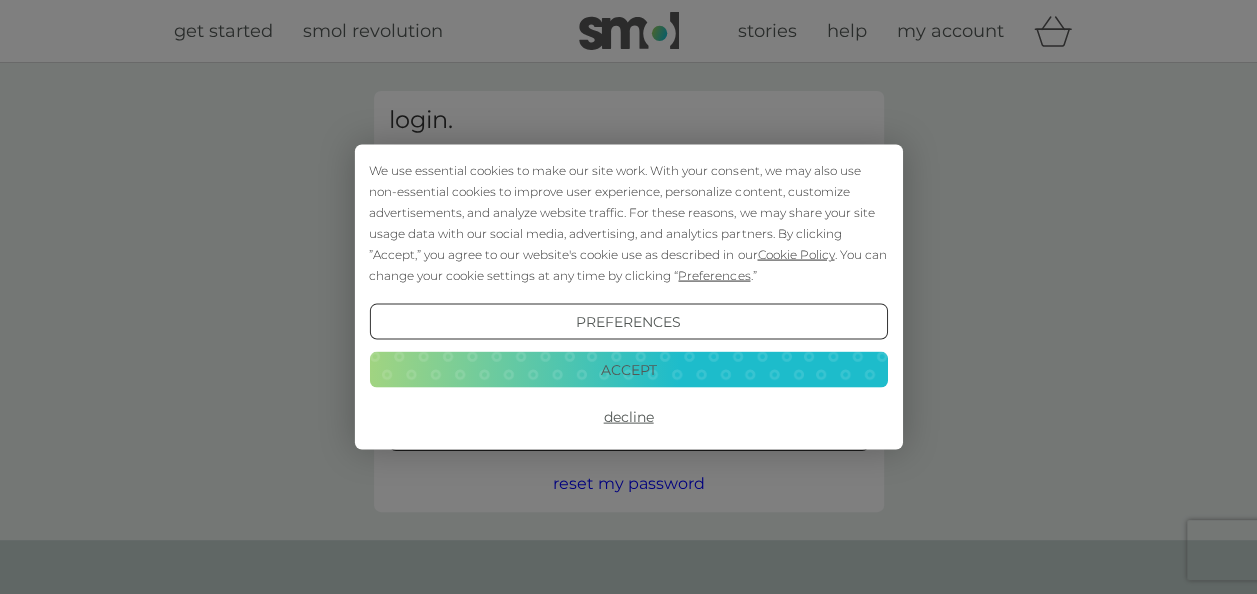 click on "Accept" at bounding box center (628, 369) 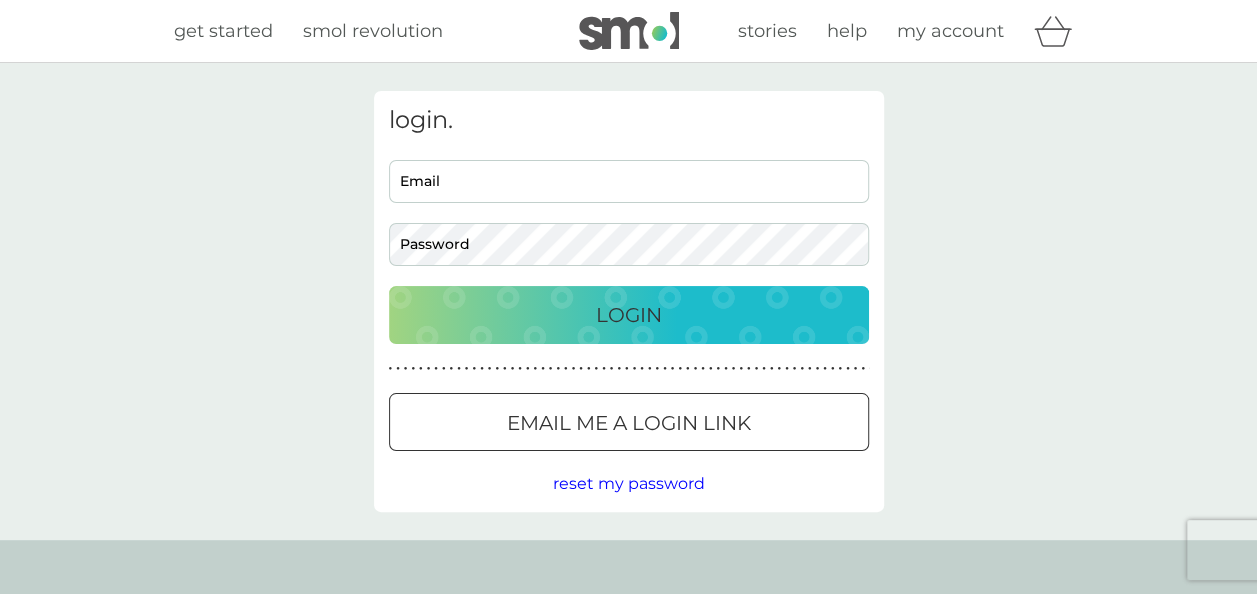 click on "Email" at bounding box center (629, 181) 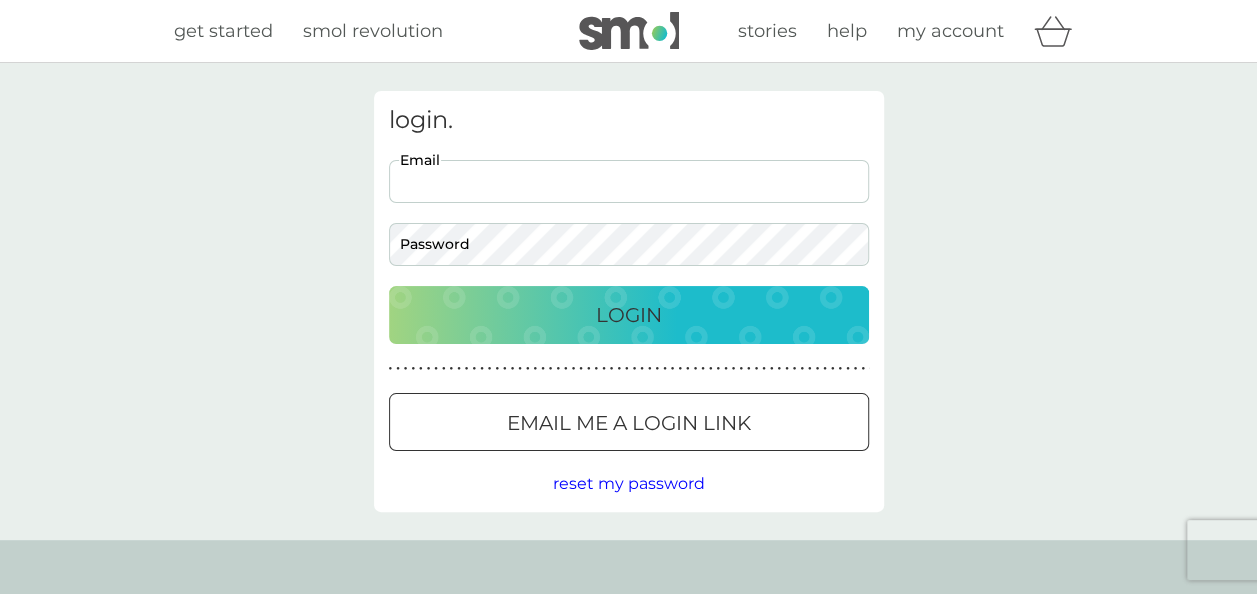 scroll, scrollTop: 0, scrollLeft: 0, axis: both 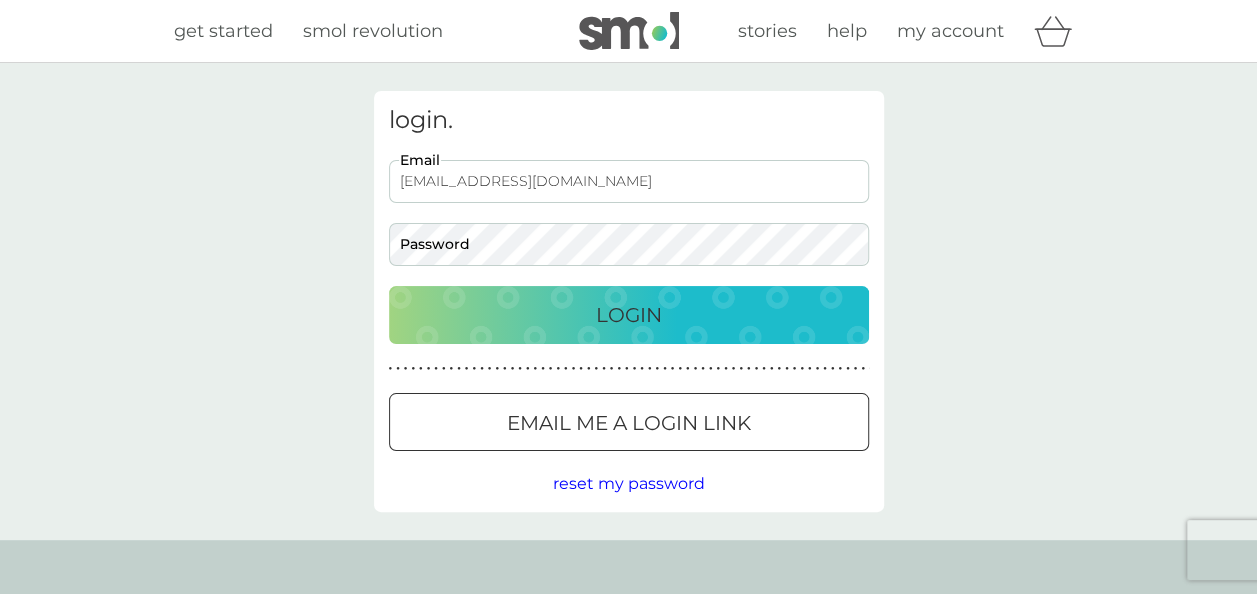 type on "harriesh117@gmail.com" 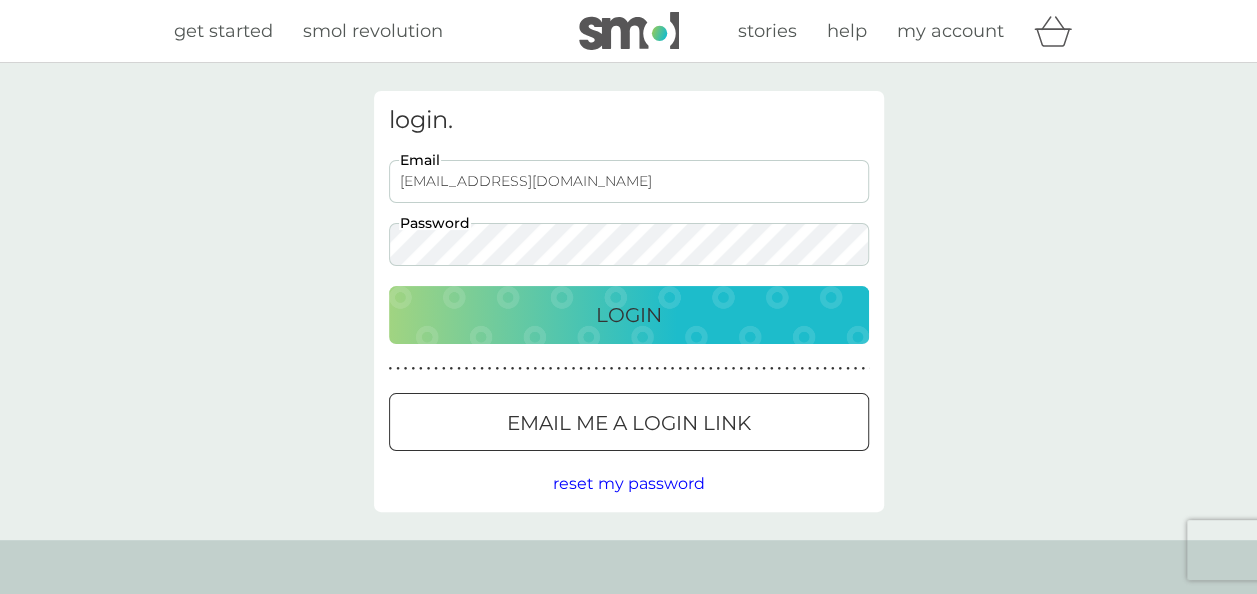 click on "Login" at bounding box center [629, 315] 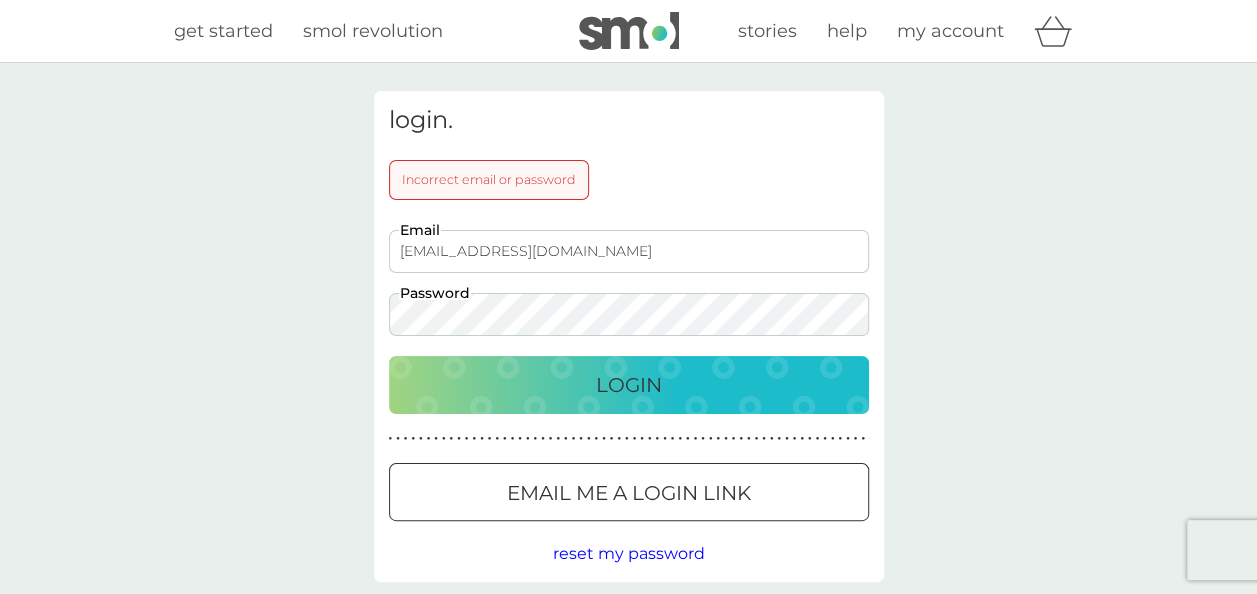 click on "Login" at bounding box center [629, 385] 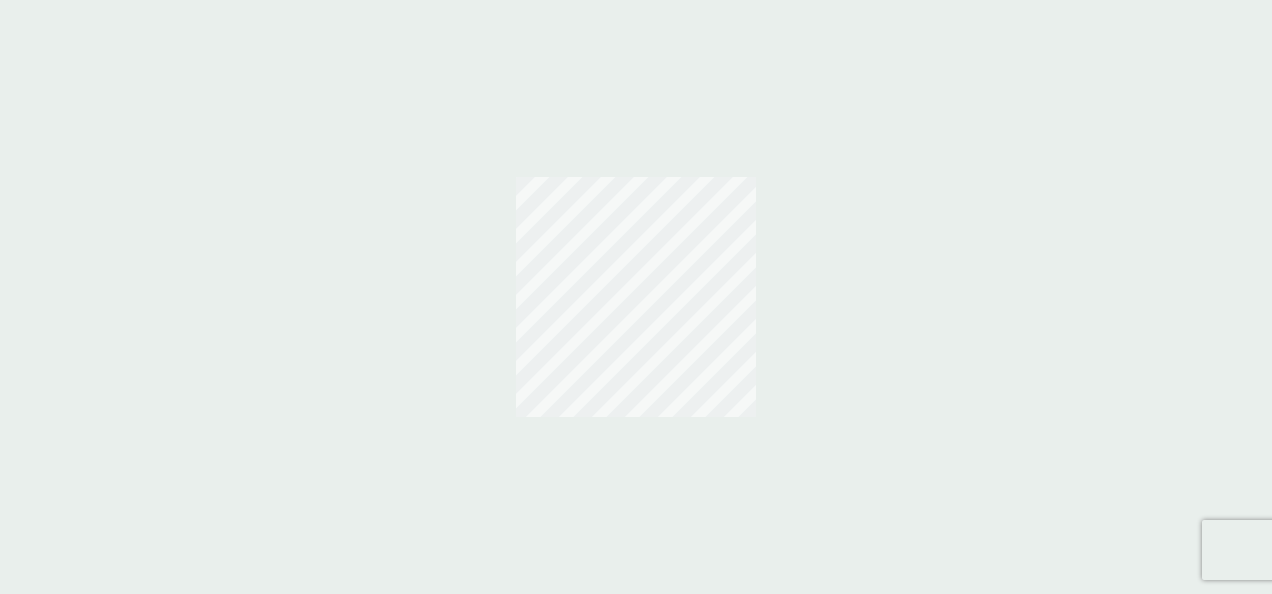 scroll, scrollTop: 0, scrollLeft: 0, axis: both 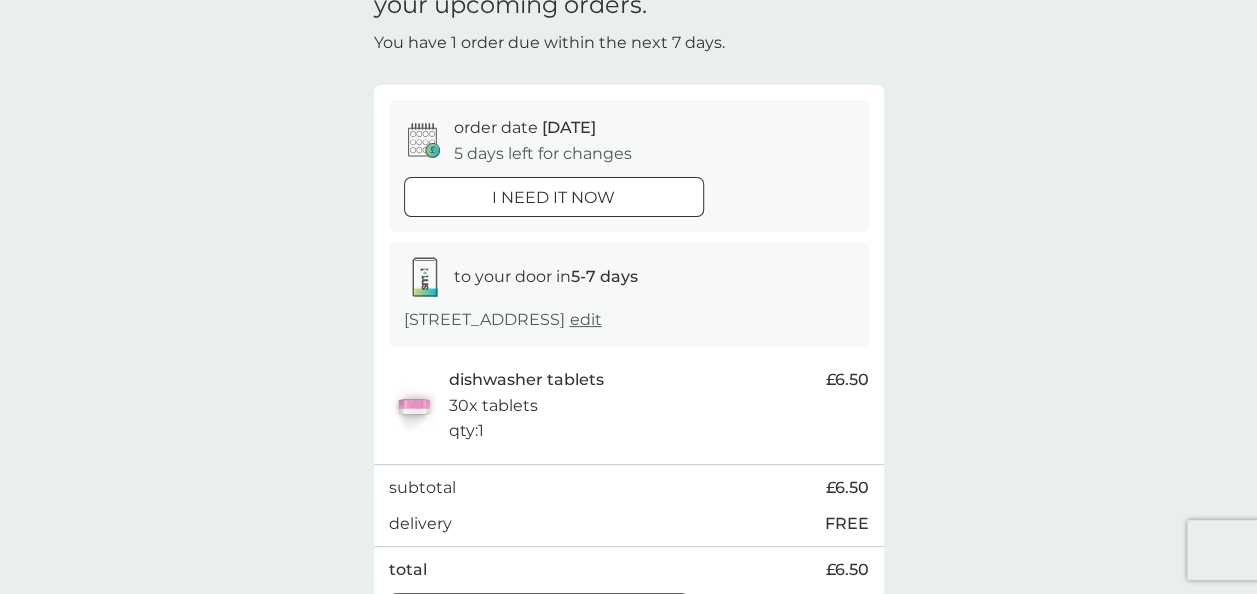click on "i need it now" at bounding box center [553, 198] 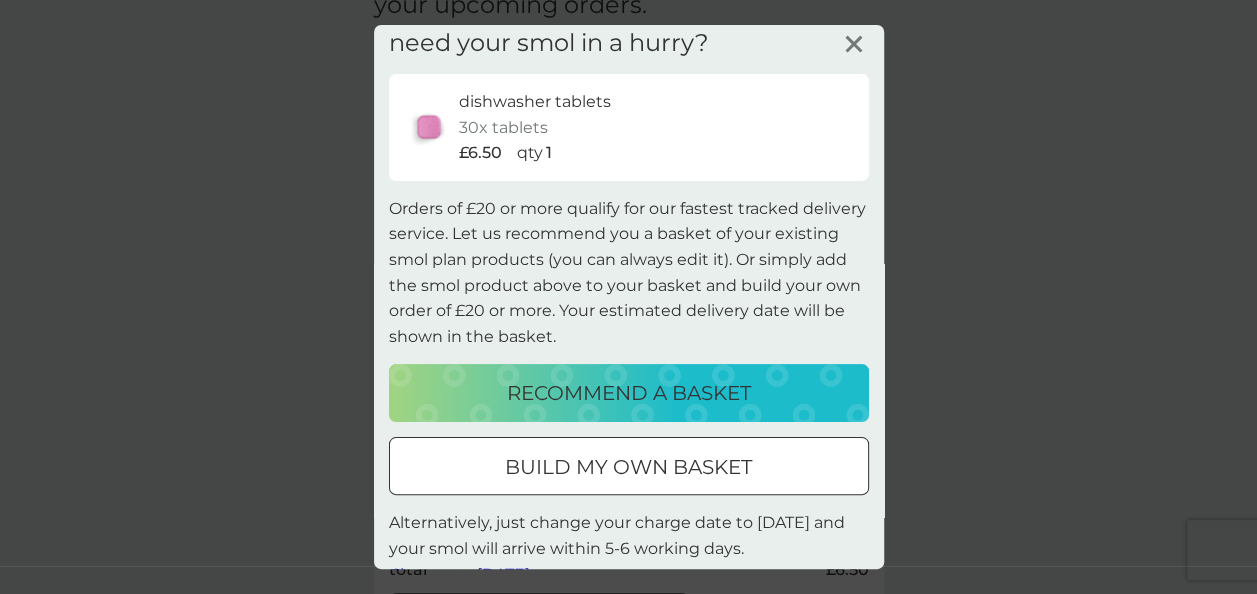 scroll, scrollTop: 0, scrollLeft: 0, axis: both 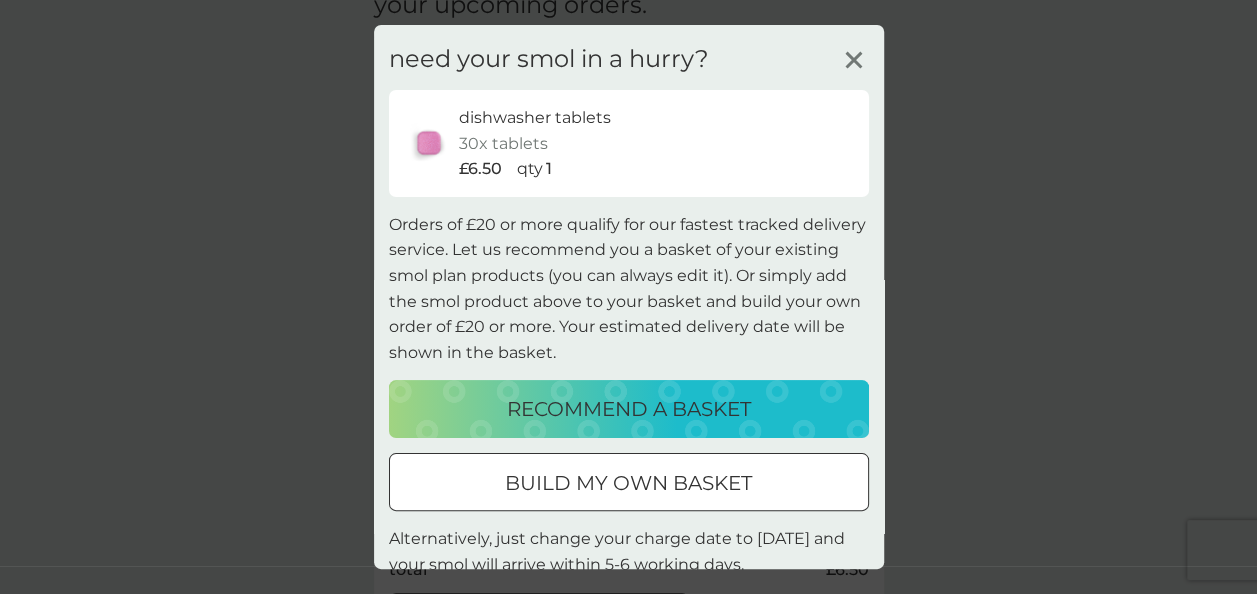 click 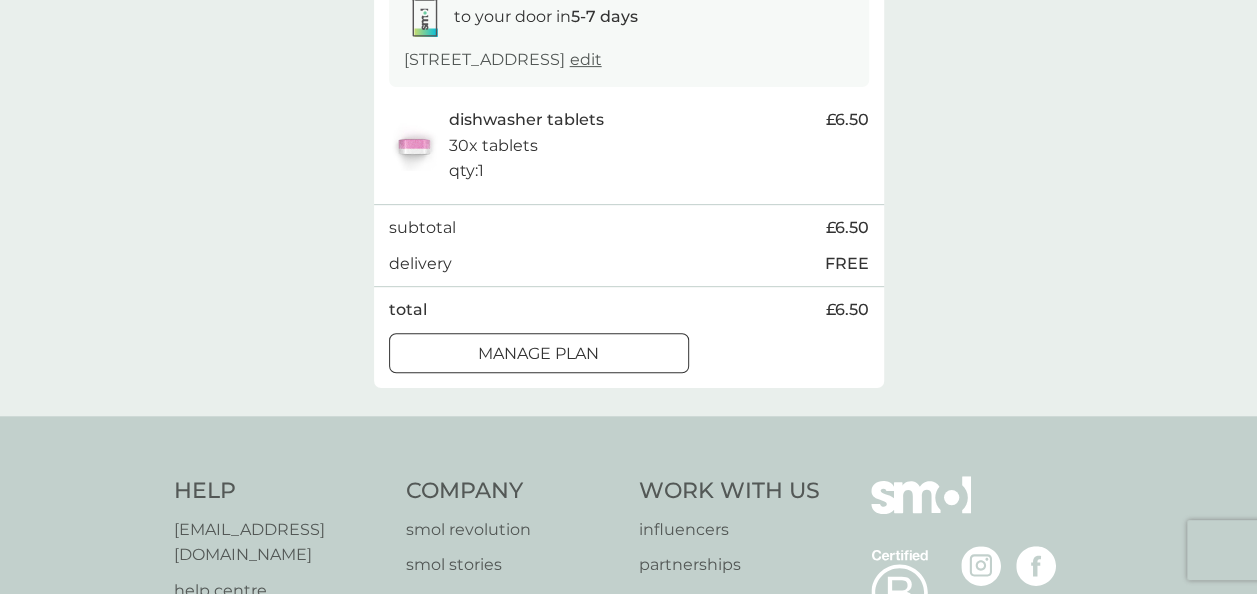 scroll, scrollTop: 500, scrollLeft: 0, axis: vertical 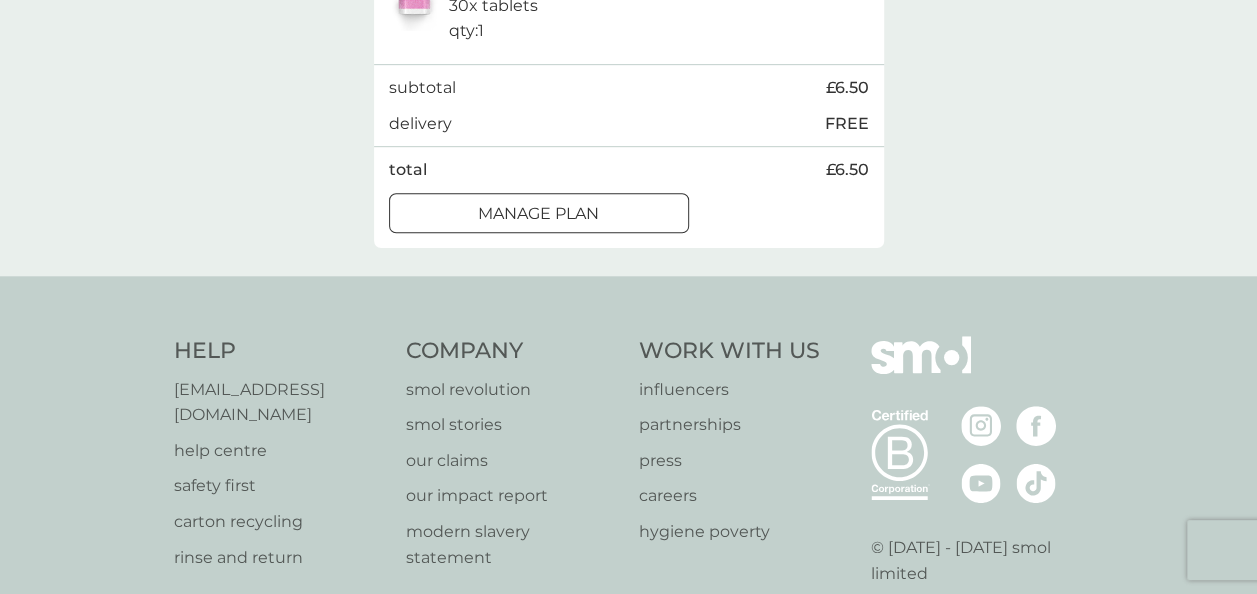 click on "Manage plan" at bounding box center (538, 214) 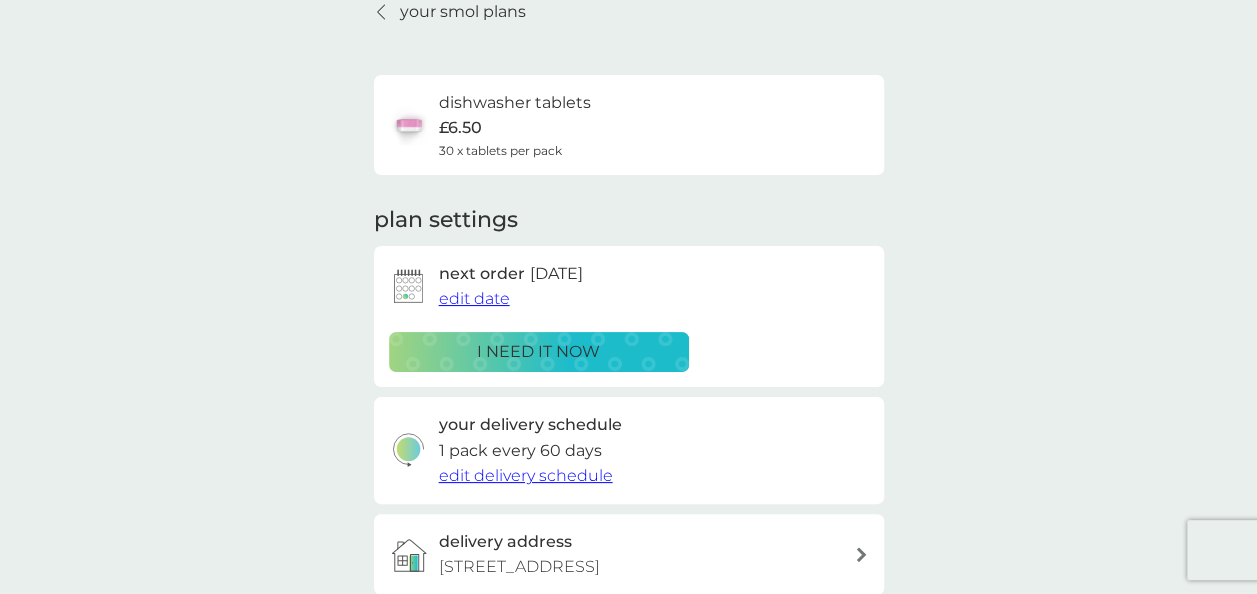 scroll, scrollTop: 200, scrollLeft: 0, axis: vertical 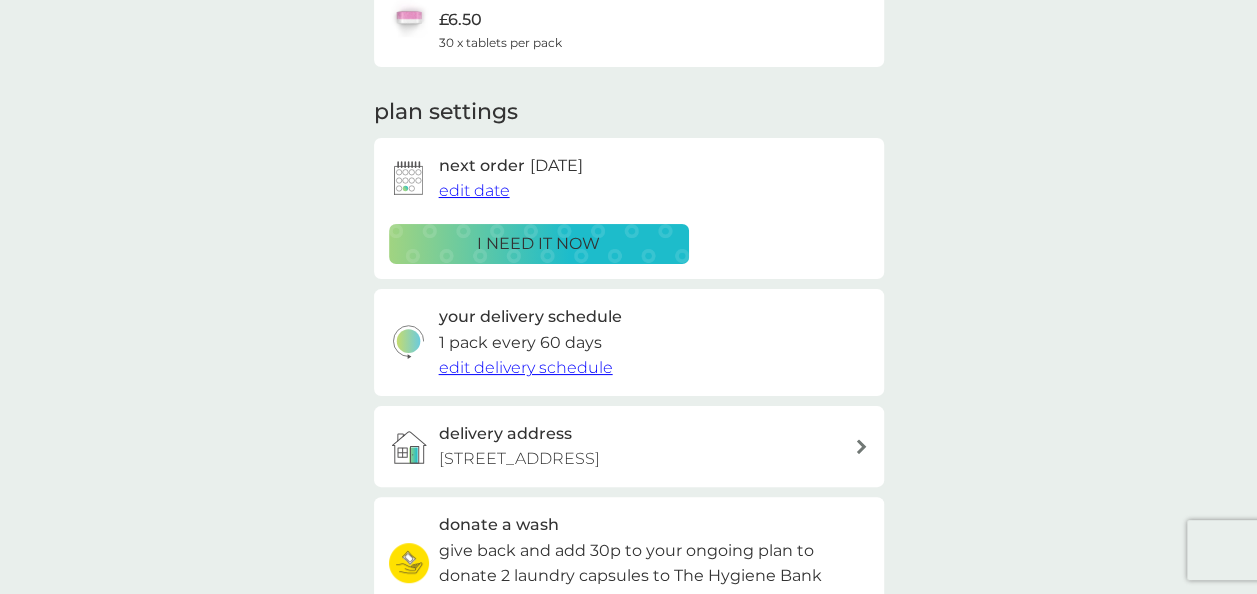 click on "edit date" at bounding box center [474, 190] 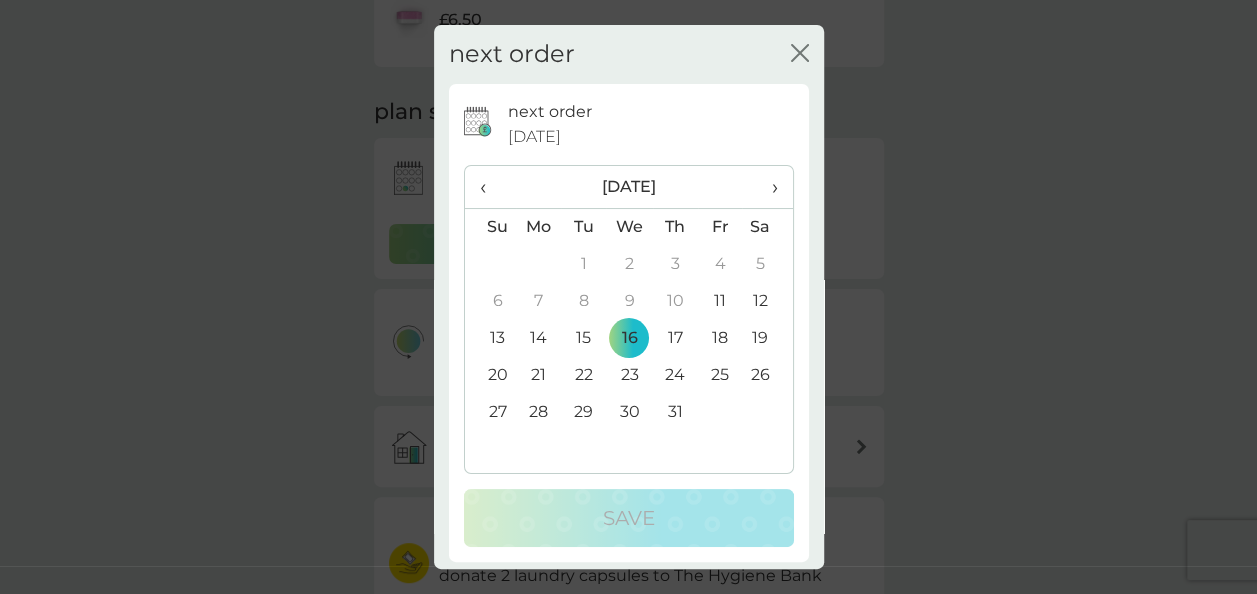 click on "›" at bounding box center [767, 187] 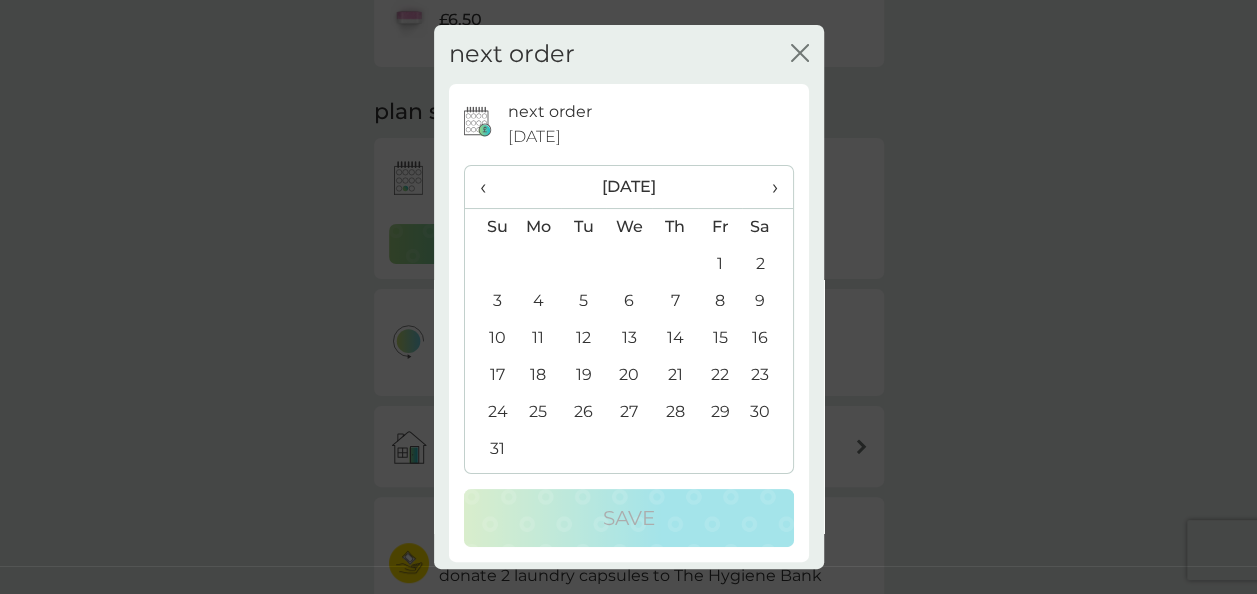 click on "29" at bounding box center (720, 412) 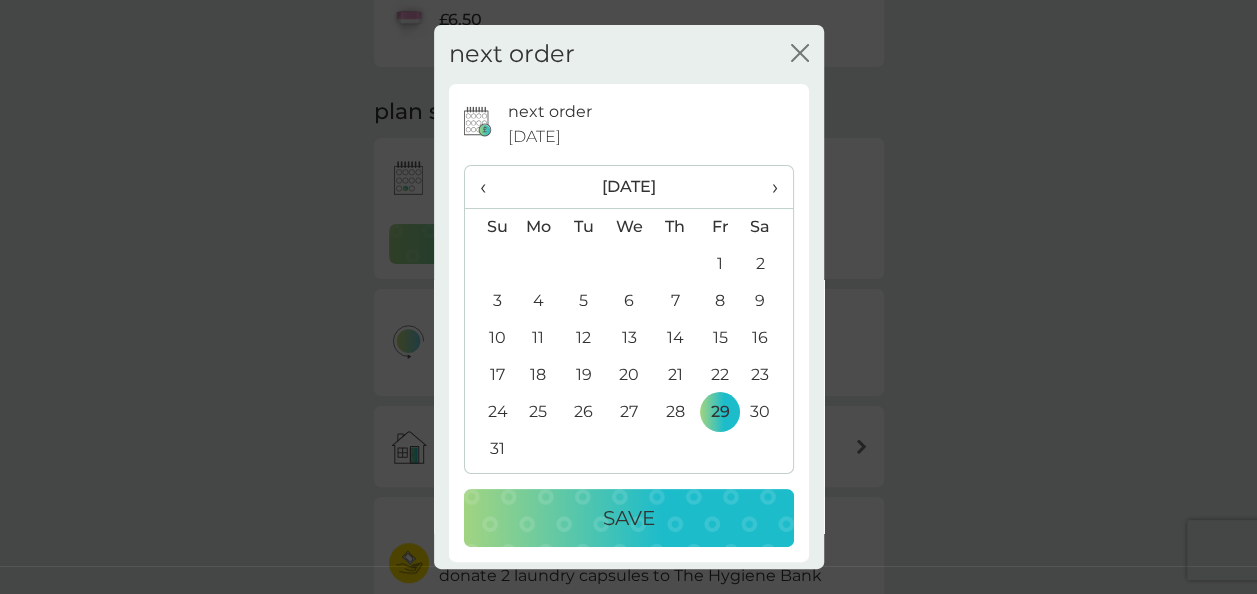 click on "Save" at bounding box center (629, 518) 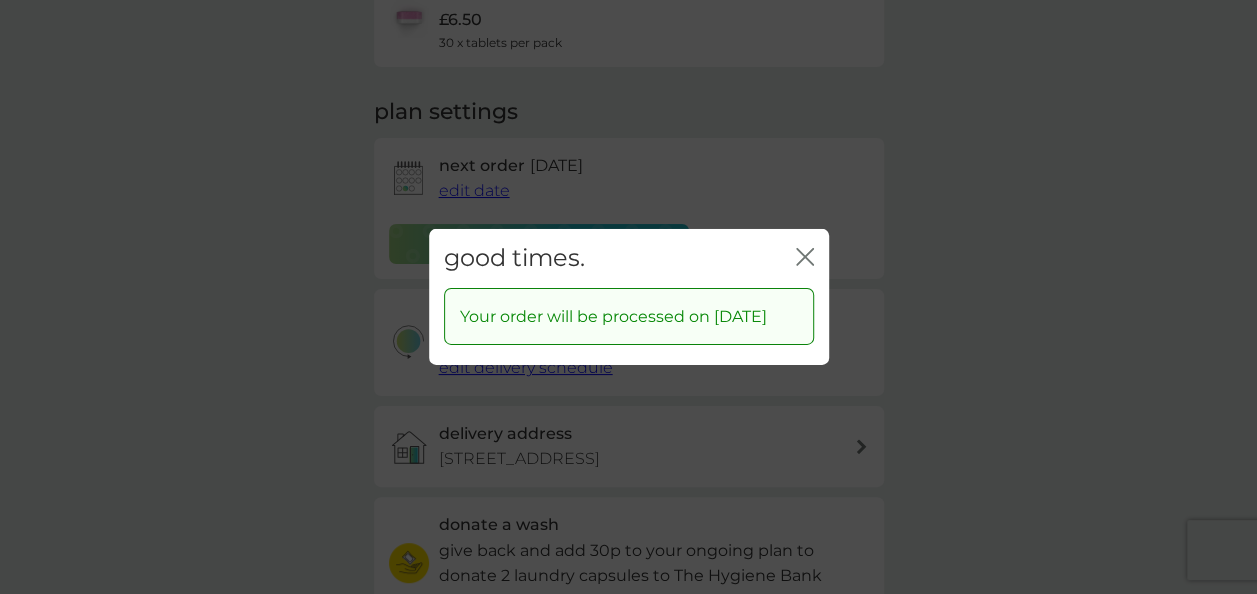 click on "close" 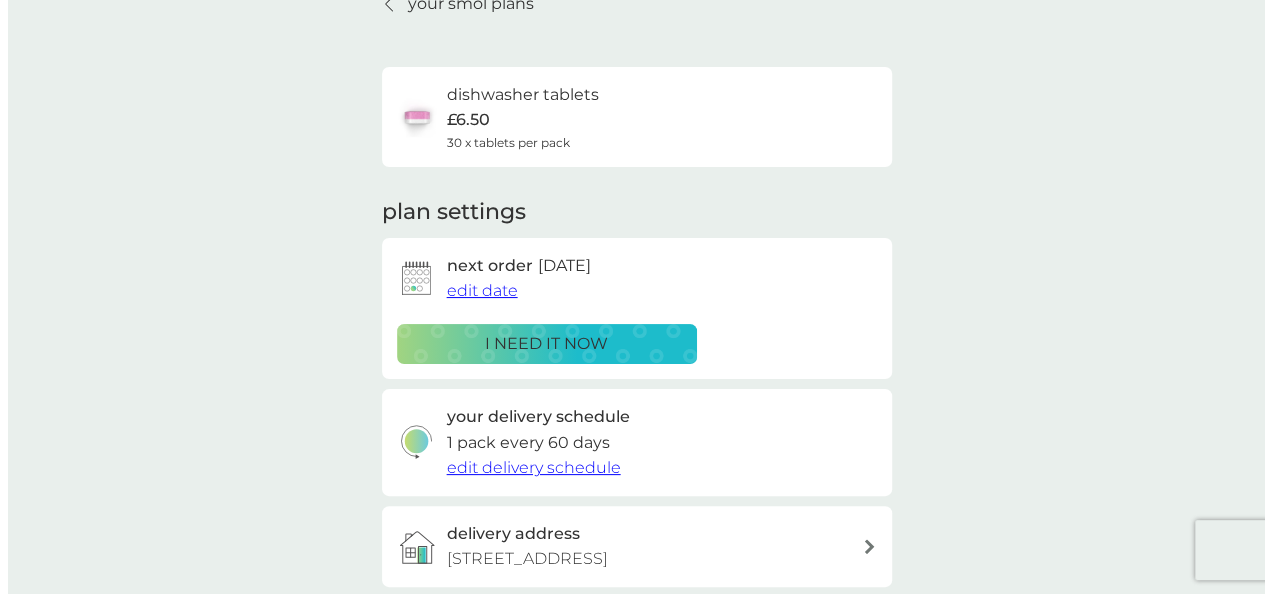 scroll, scrollTop: 0, scrollLeft: 0, axis: both 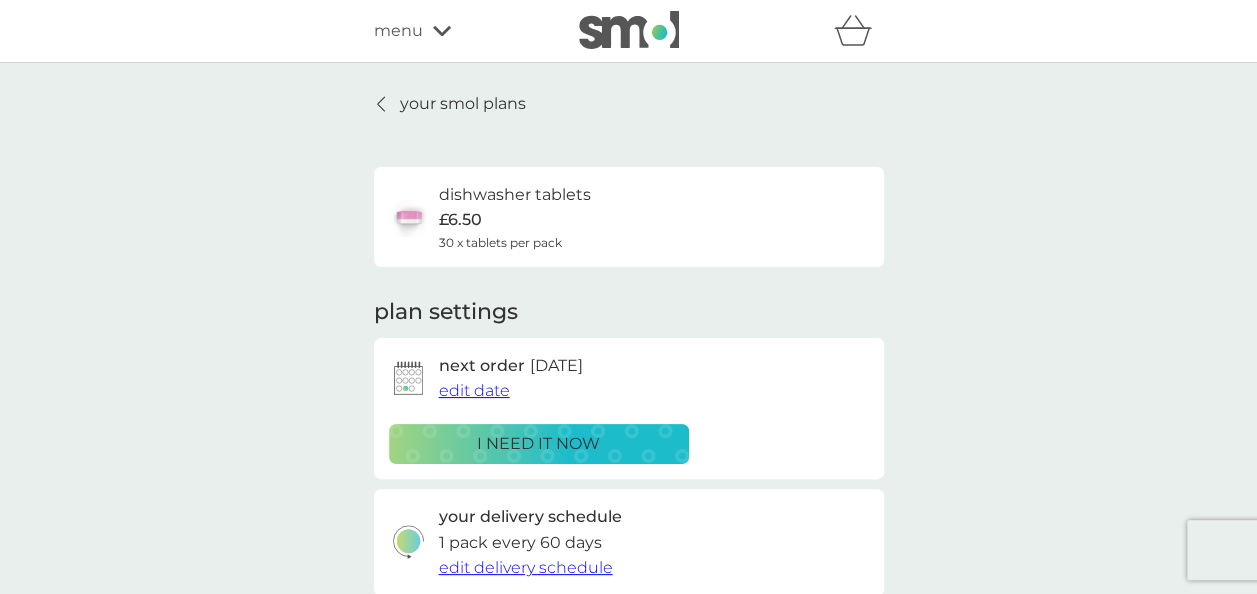 drag, startPoint x: 1198, startPoint y: 0, endPoint x: 502, endPoint y: 108, distance: 704.32947 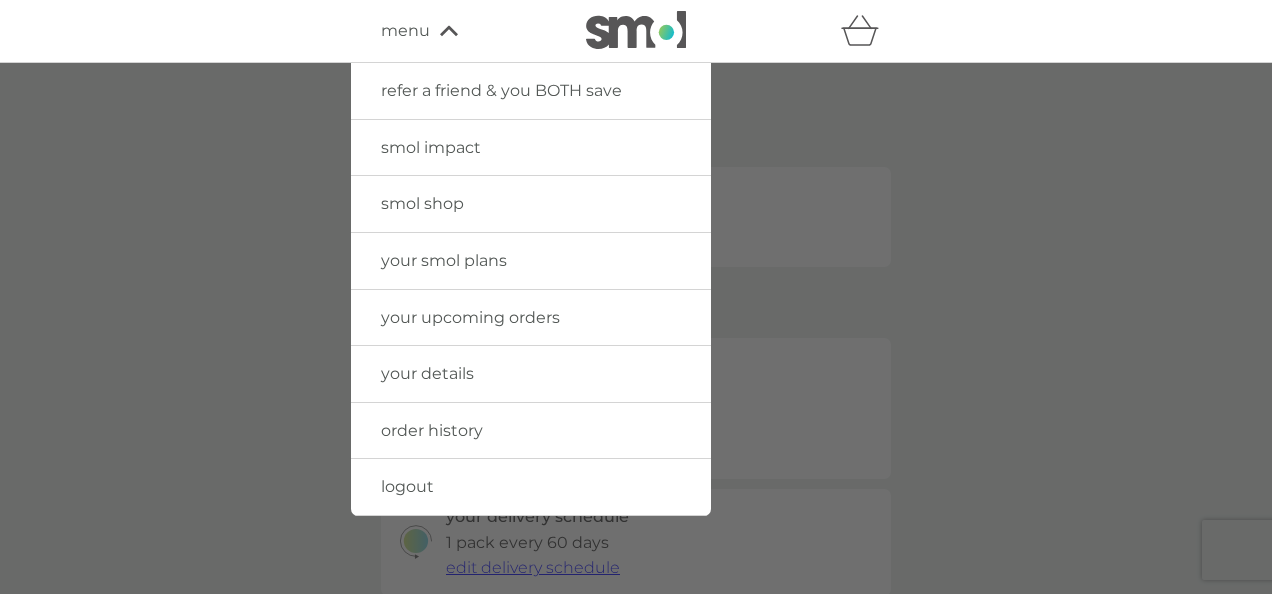 click on "logout" at bounding box center (407, 486) 